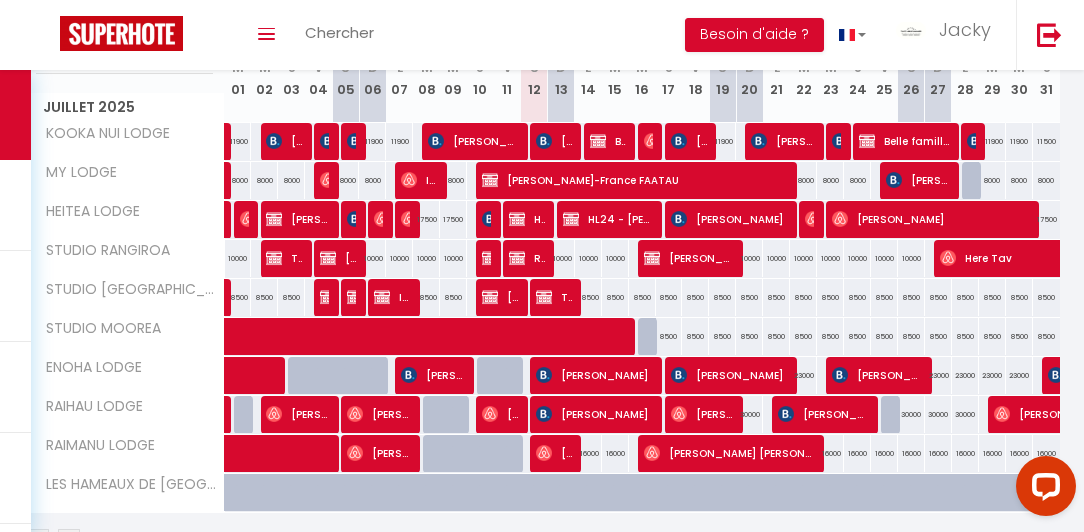 scroll, scrollTop: 0, scrollLeft: 0, axis: both 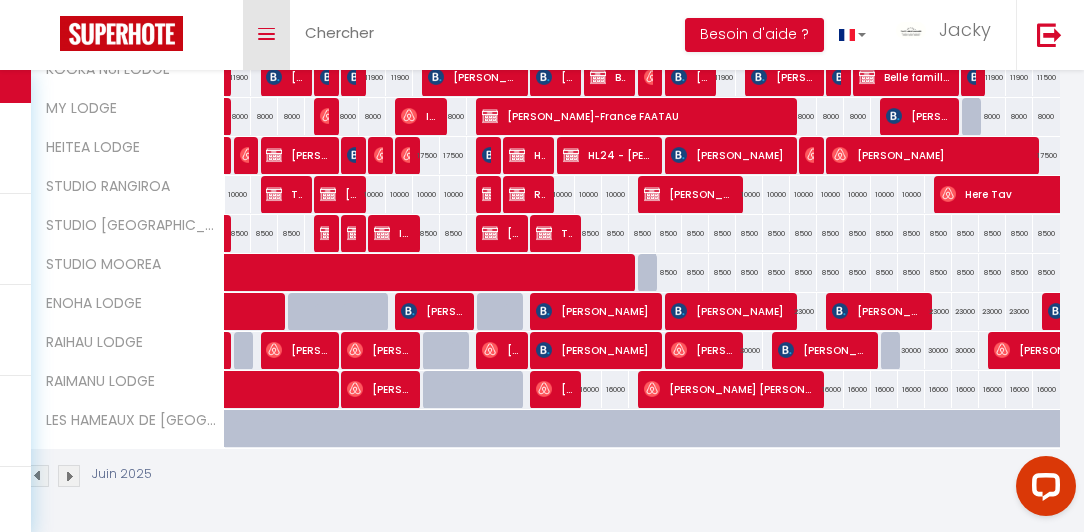 click on "Toggle menubar" at bounding box center (266, 34) 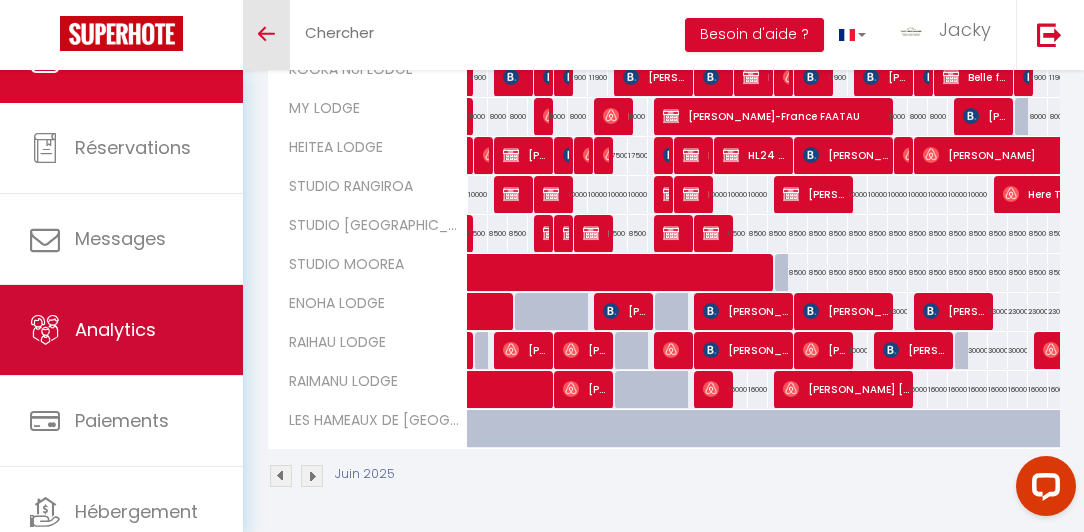 scroll, scrollTop: 167, scrollLeft: 0, axis: vertical 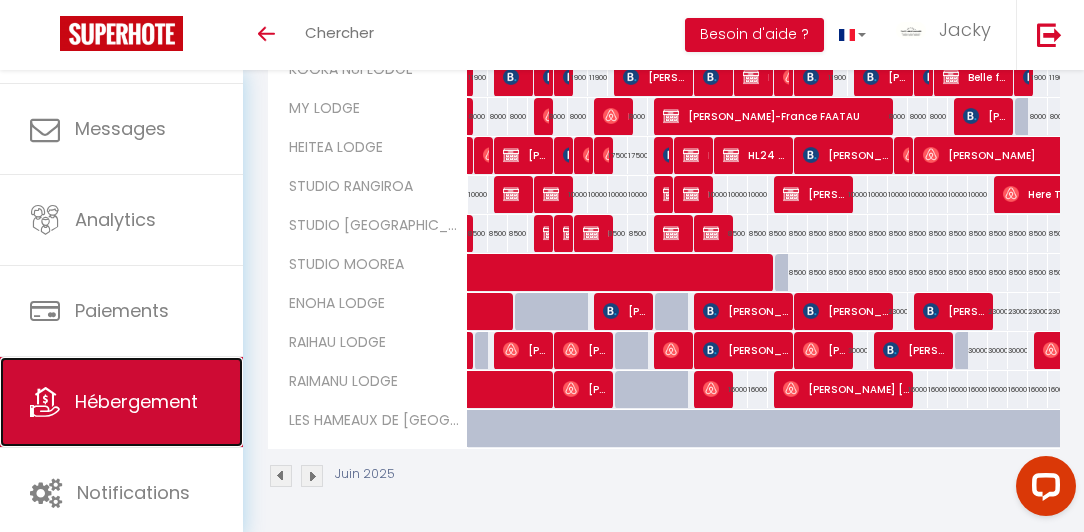 click on "Hébergement" at bounding box center [121, 402] 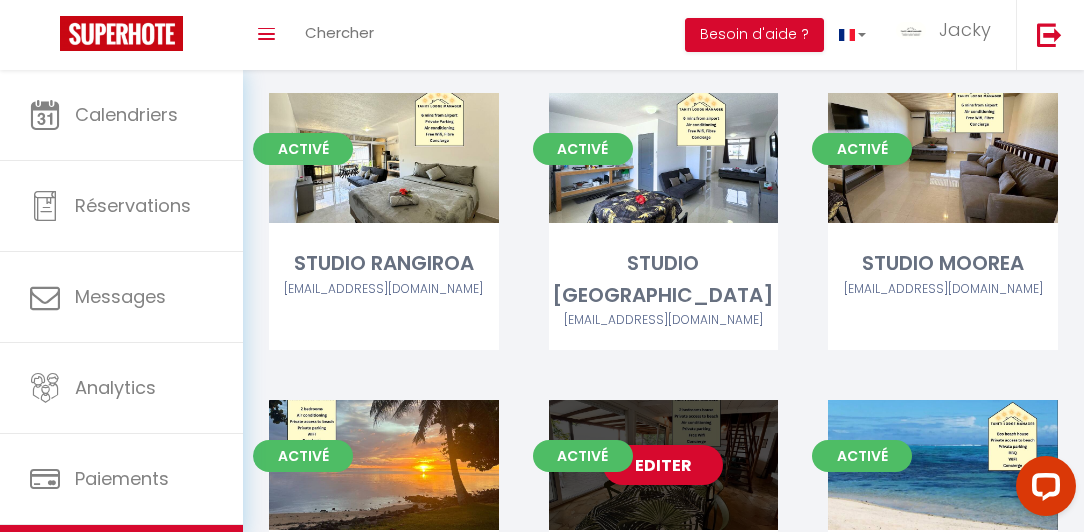 scroll, scrollTop: 457, scrollLeft: 0, axis: vertical 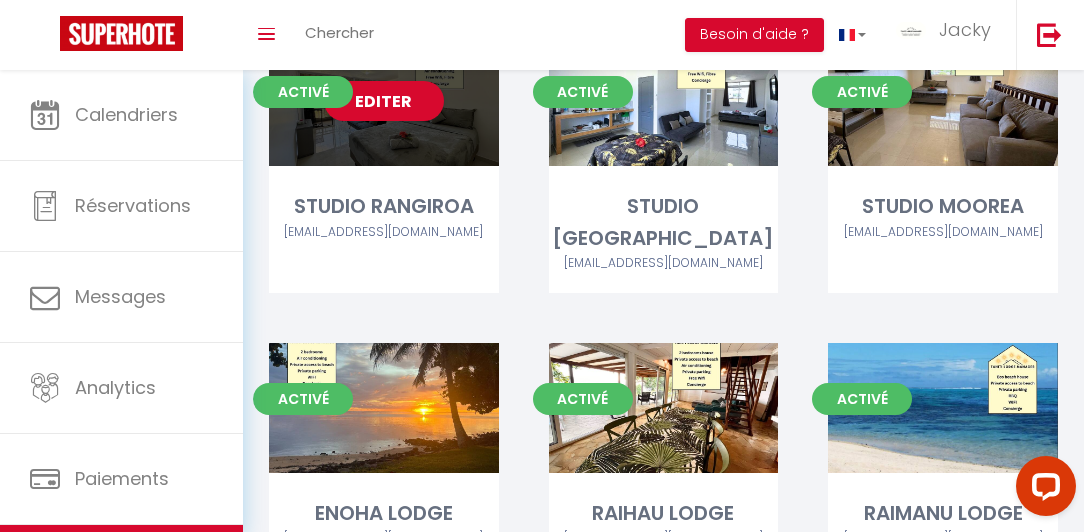 click on "Editer" at bounding box center (384, 101) 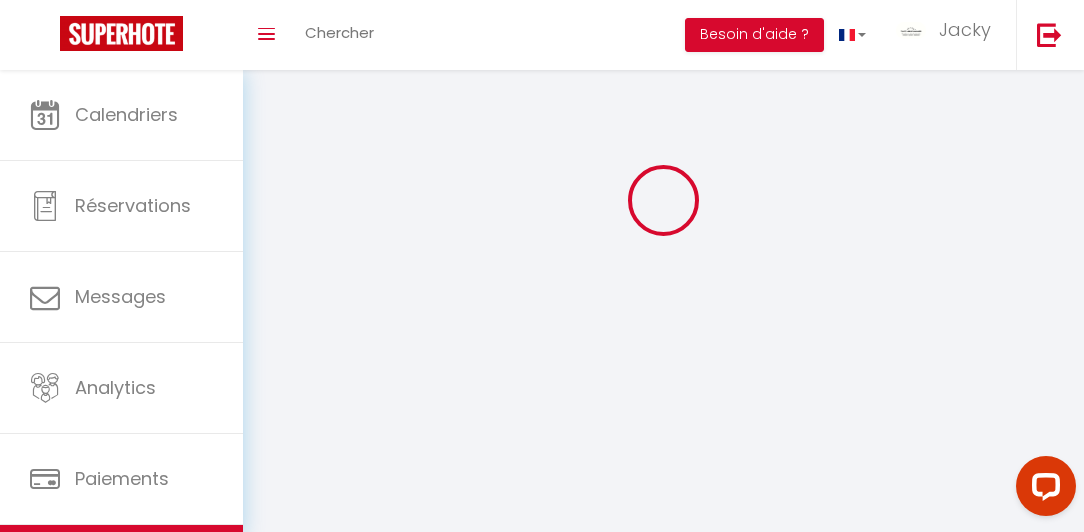 scroll, scrollTop: 0, scrollLeft: 0, axis: both 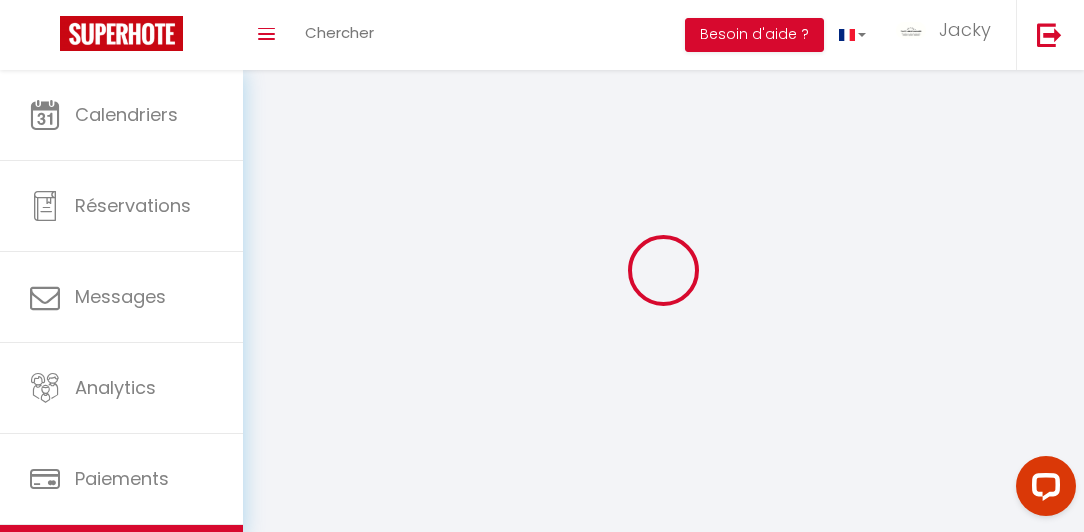 select 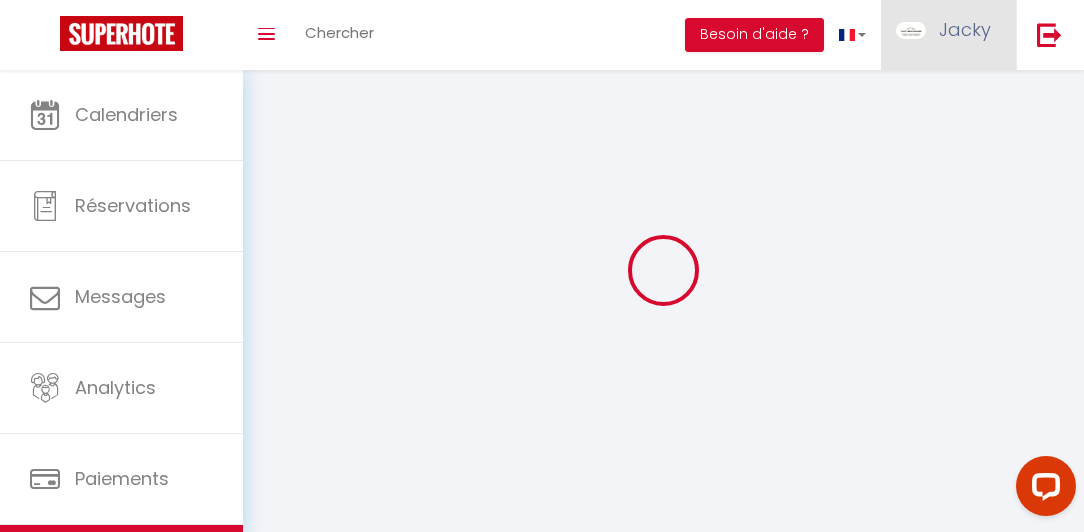 type on "STUDIO RANGIROA" 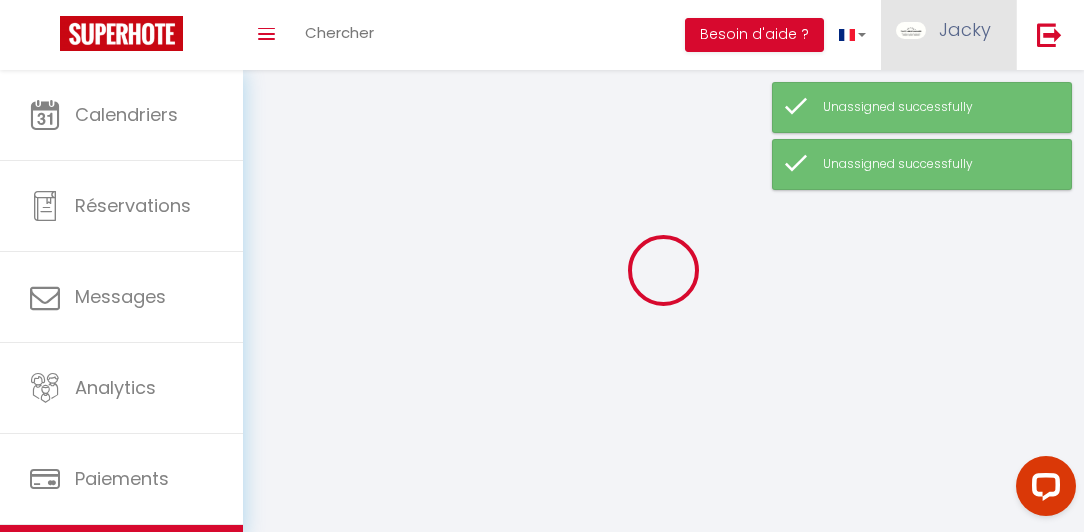 select 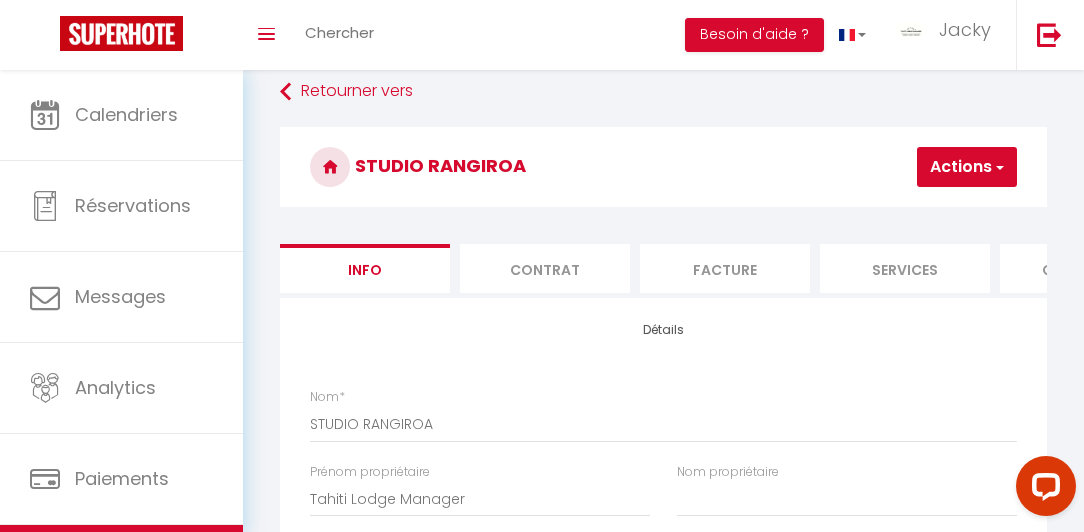 scroll, scrollTop: 0, scrollLeft: 0, axis: both 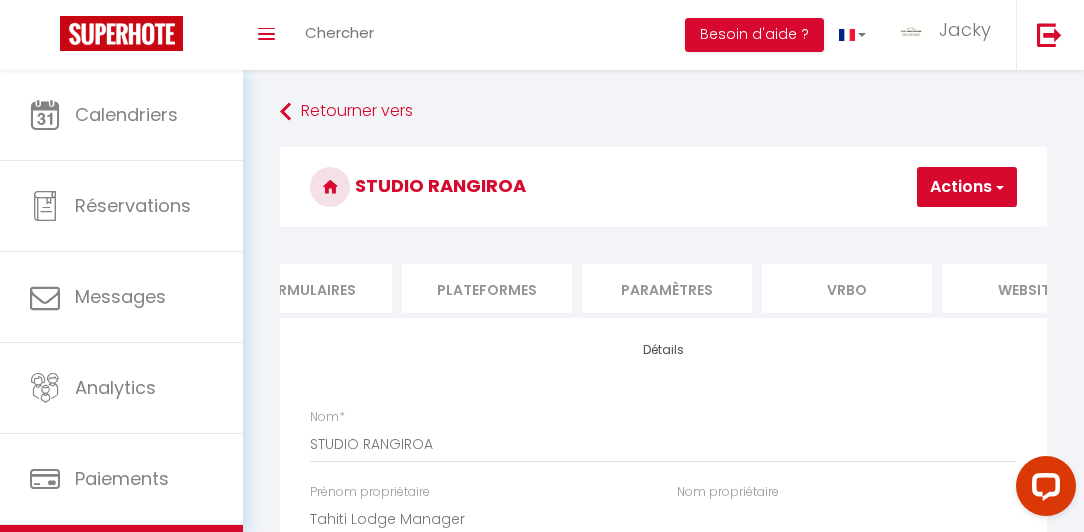 click on "Paramètres" at bounding box center [667, 288] 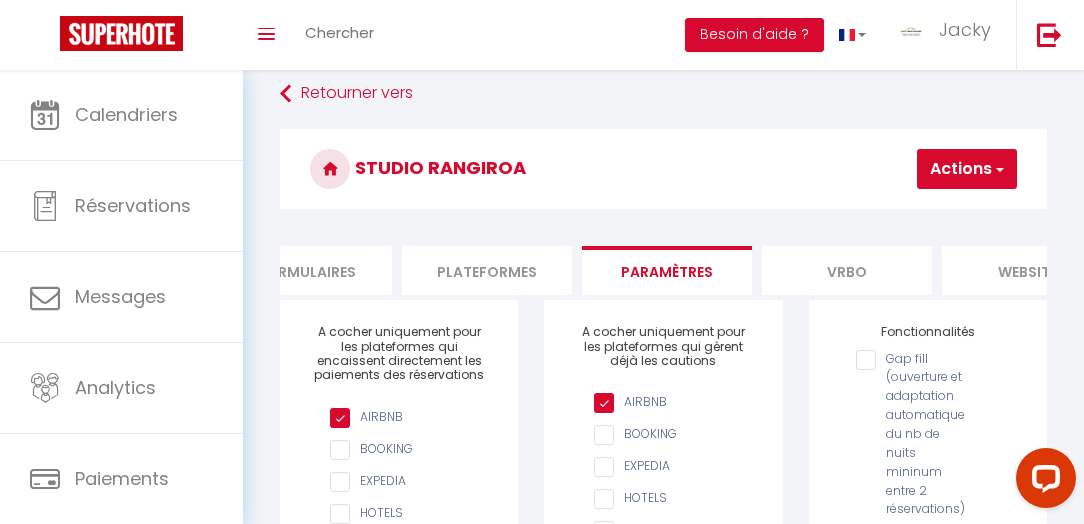 scroll, scrollTop: 0, scrollLeft: 0, axis: both 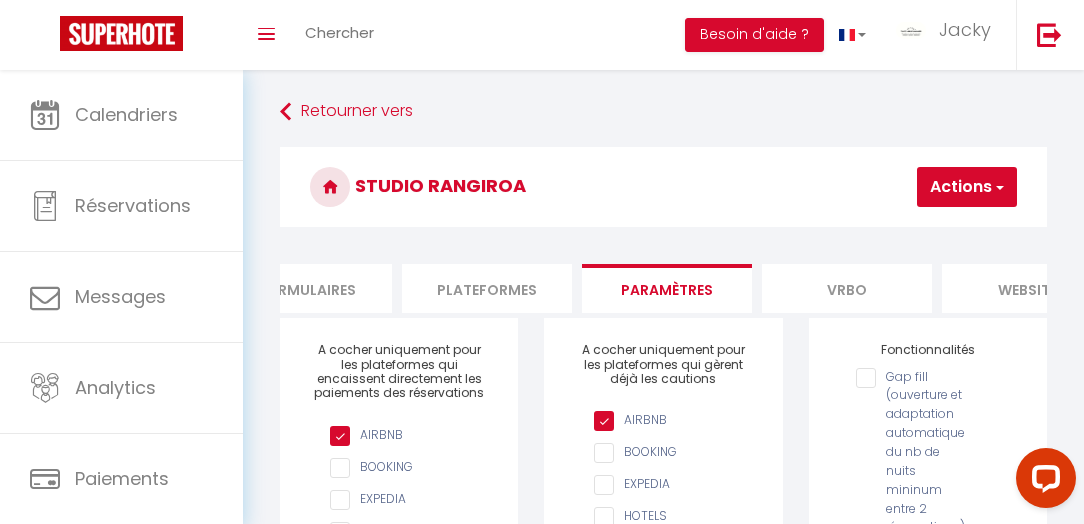 click on "Plateformes" at bounding box center [487, 288] 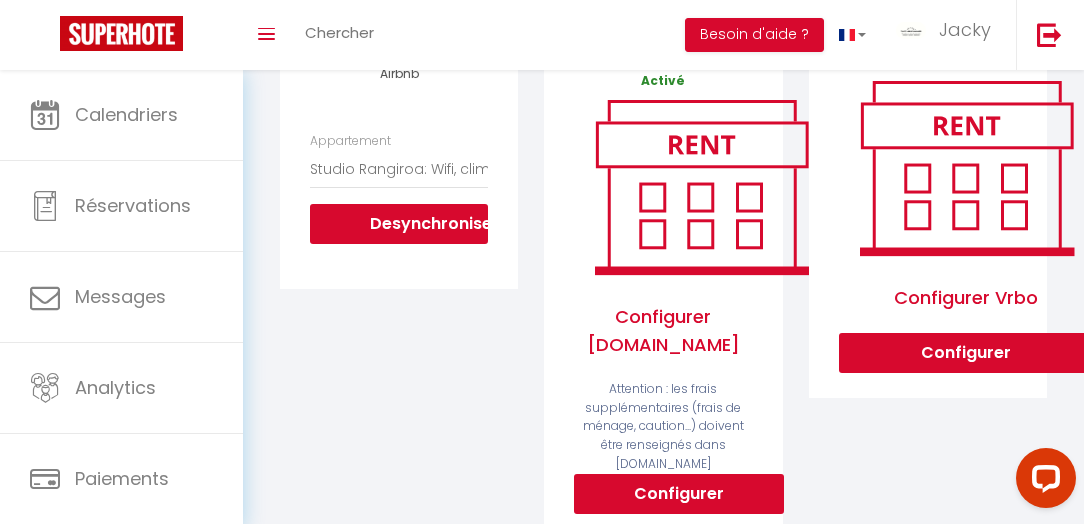 scroll, scrollTop: 171, scrollLeft: 0, axis: vertical 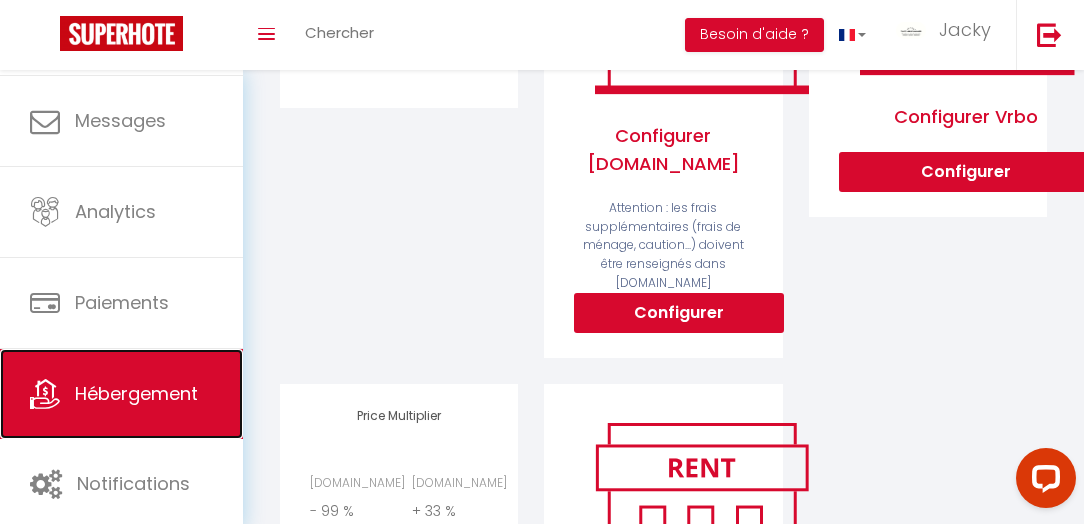 click on "Hébergement" at bounding box center [136, 393] 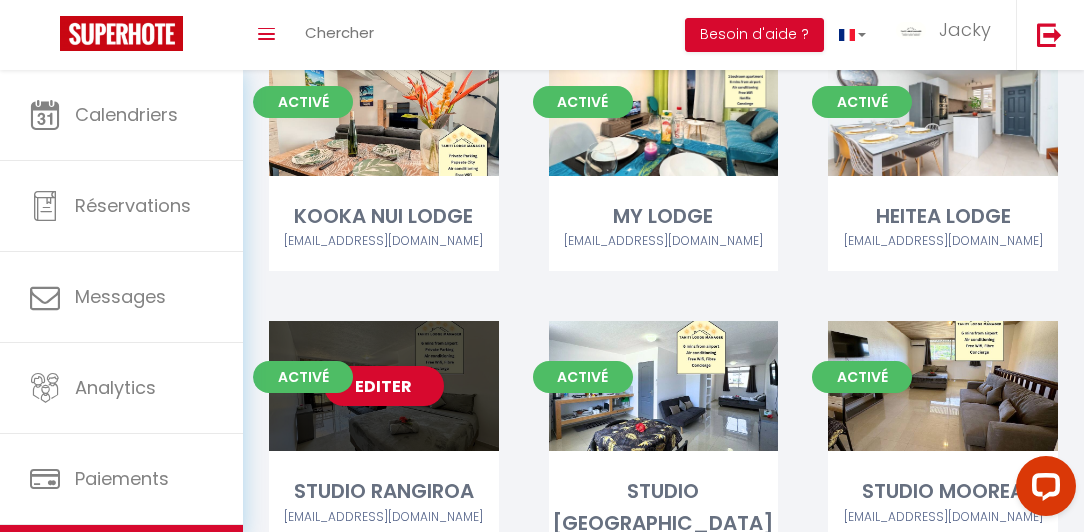 scroll, scrollTop: 171, scrollLeft: 0, axis: vertical 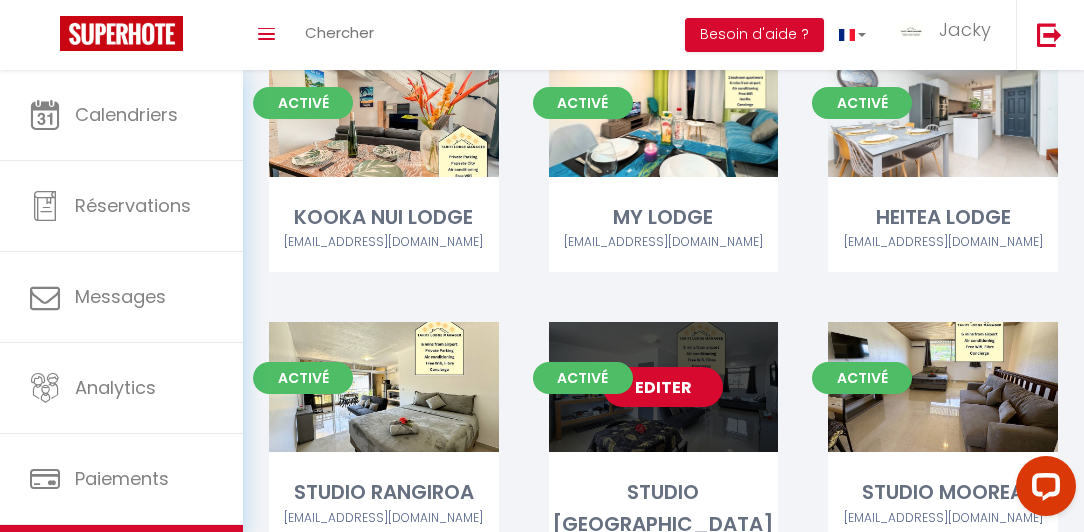 click on "Editer" at bounding box center [664, 387] 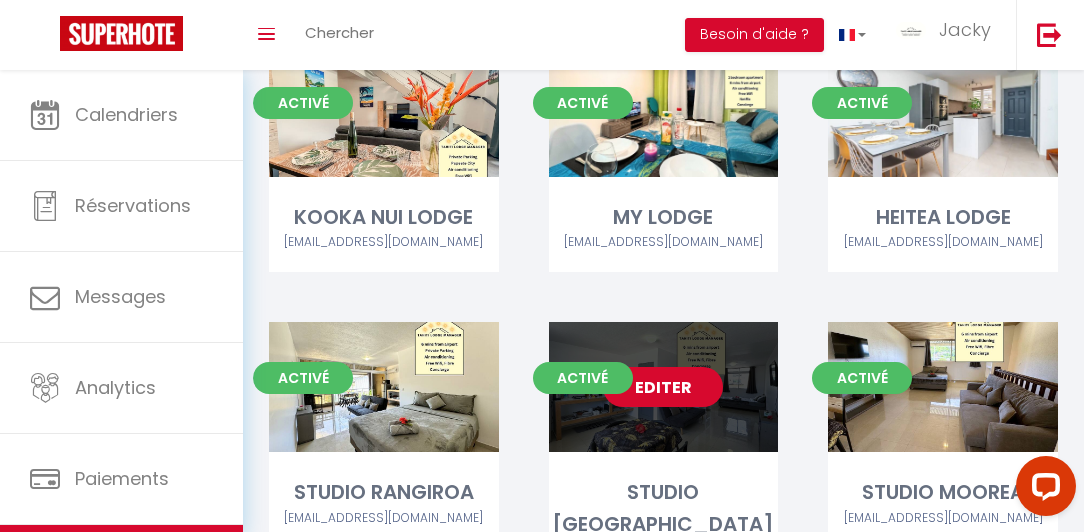 click on "Editer" at bounding box center (663, 387) 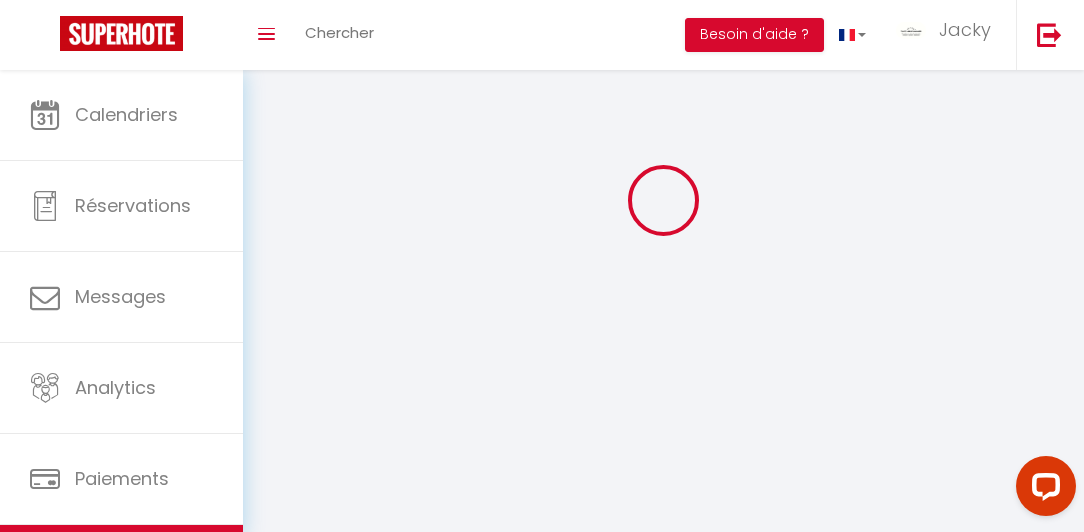 scroll, scrollTop: 0, scrollLeft: 0, axis: both 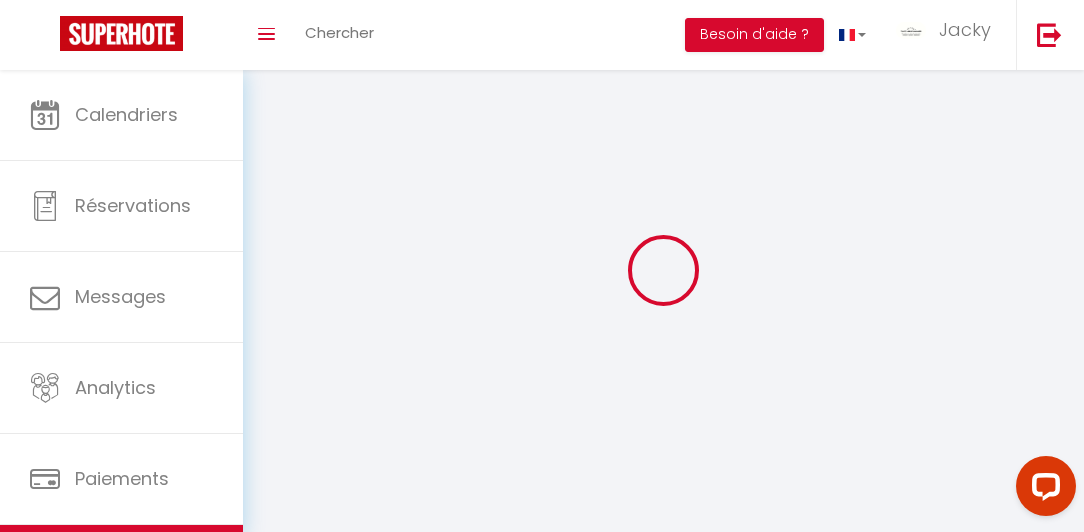 select 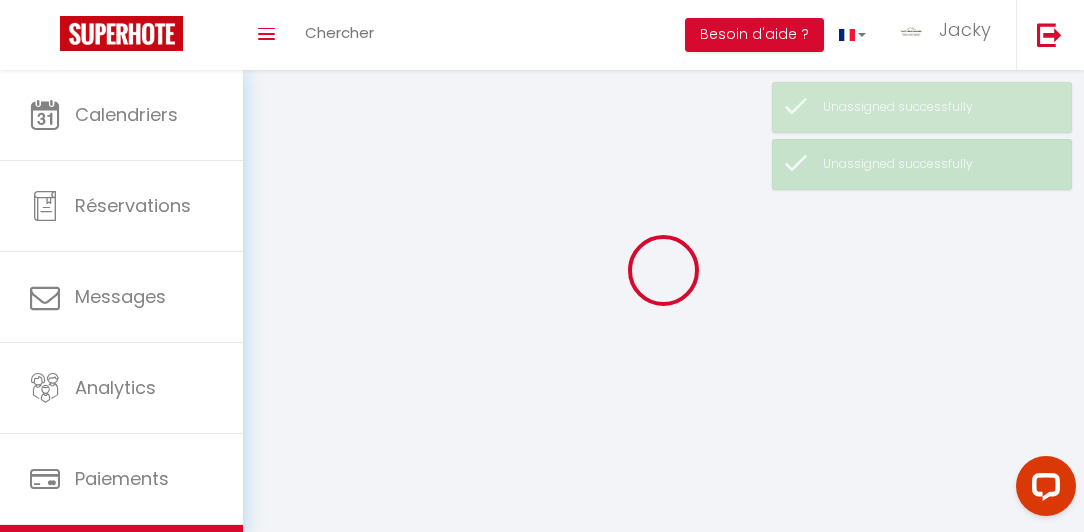 select 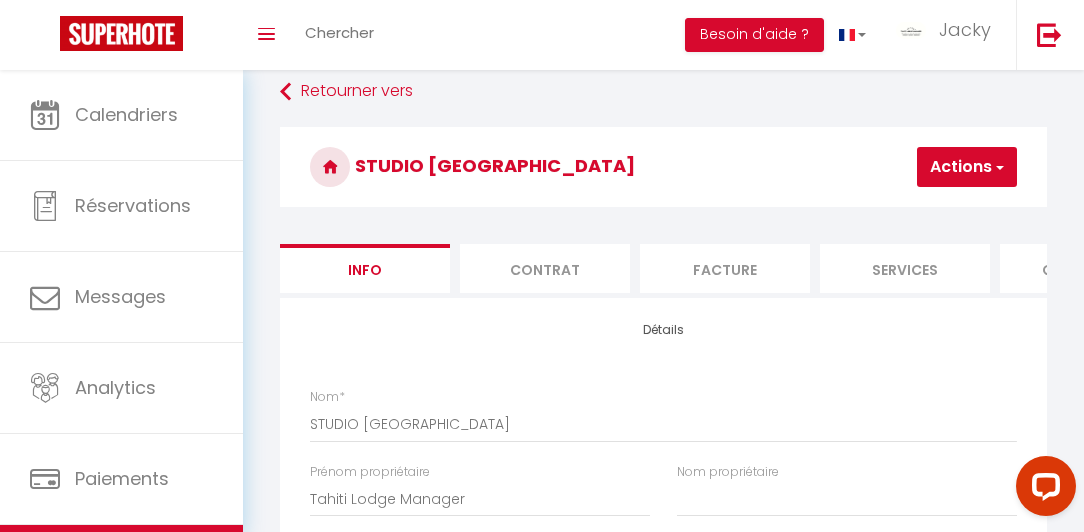 scroll, scrollTop: 0, scrollLeft: 0, axis: both 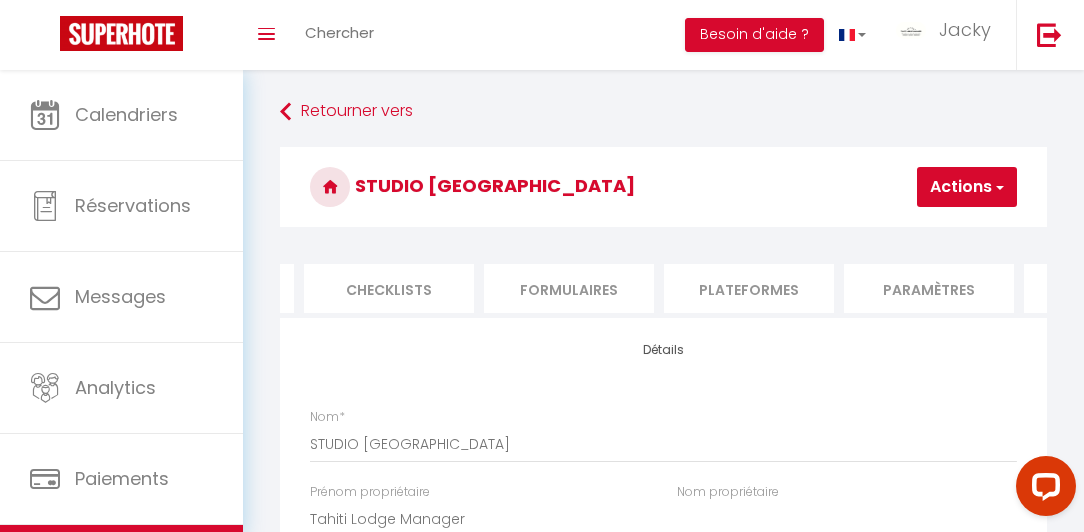click on "Plateformes" at bounding box center (749, 288) 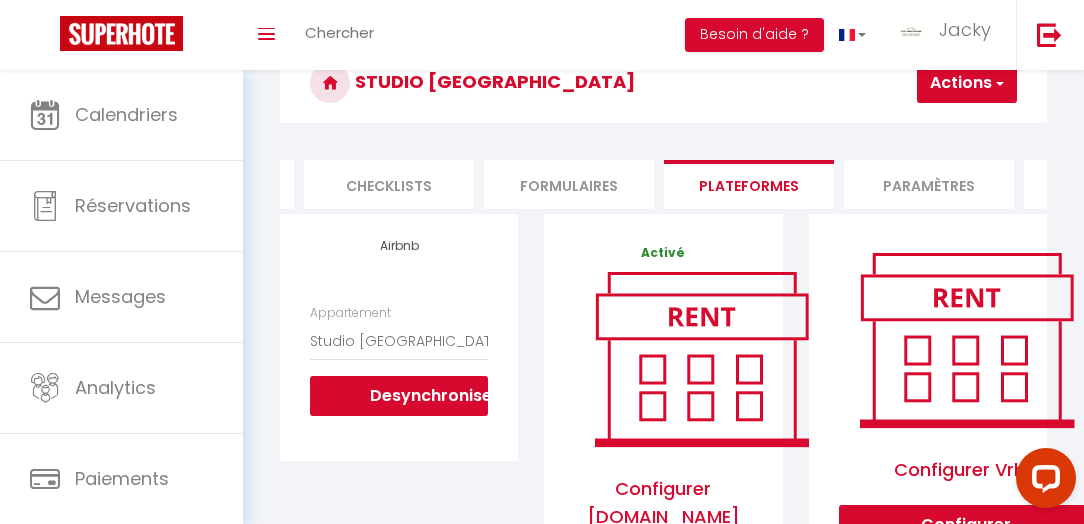 scroll, scrollTop: 114, scrollLeft: 0, axis: vertical 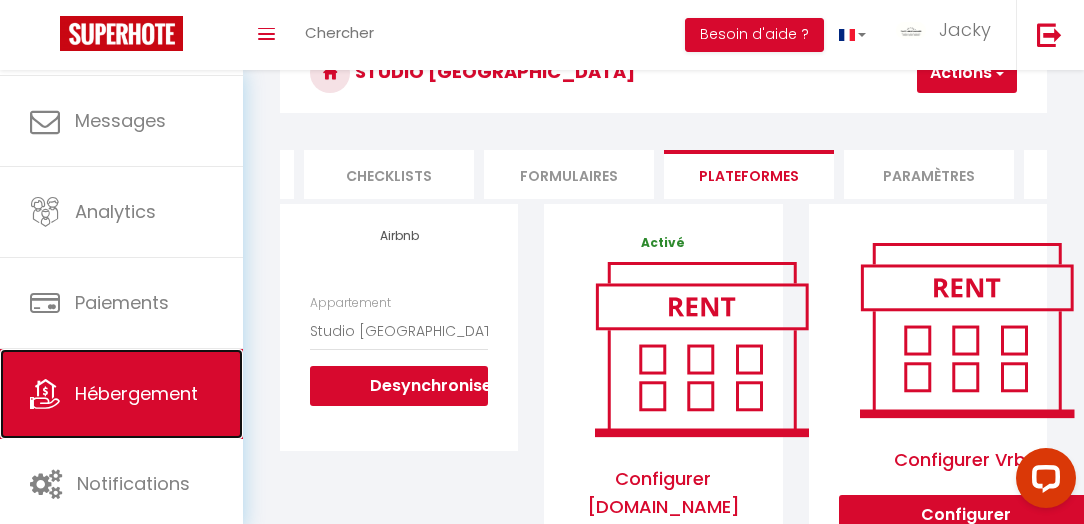 click on "Hébergement" at bounding box center [136, 393] 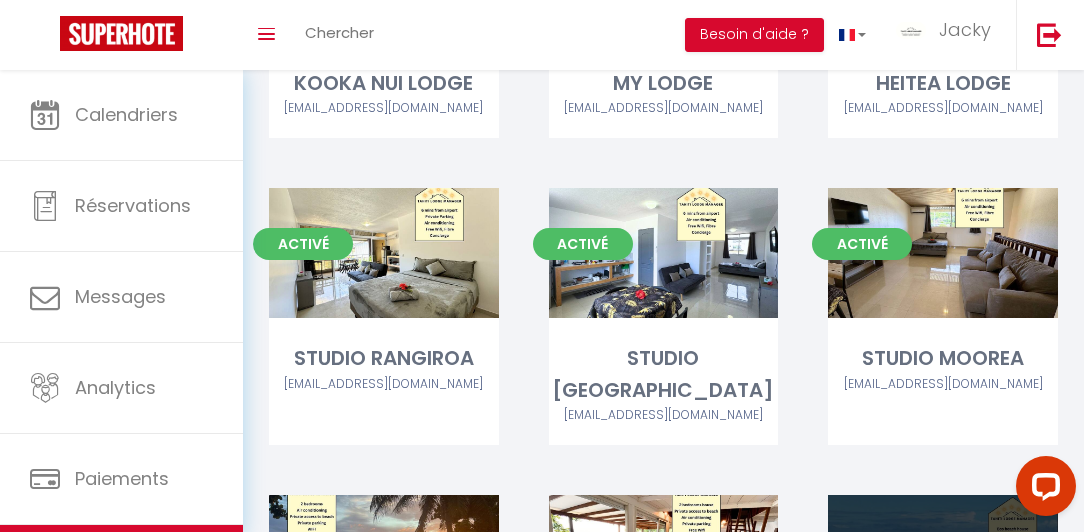 scroll, scrollTop: 514, scrollLeft: 0, axis: vertical 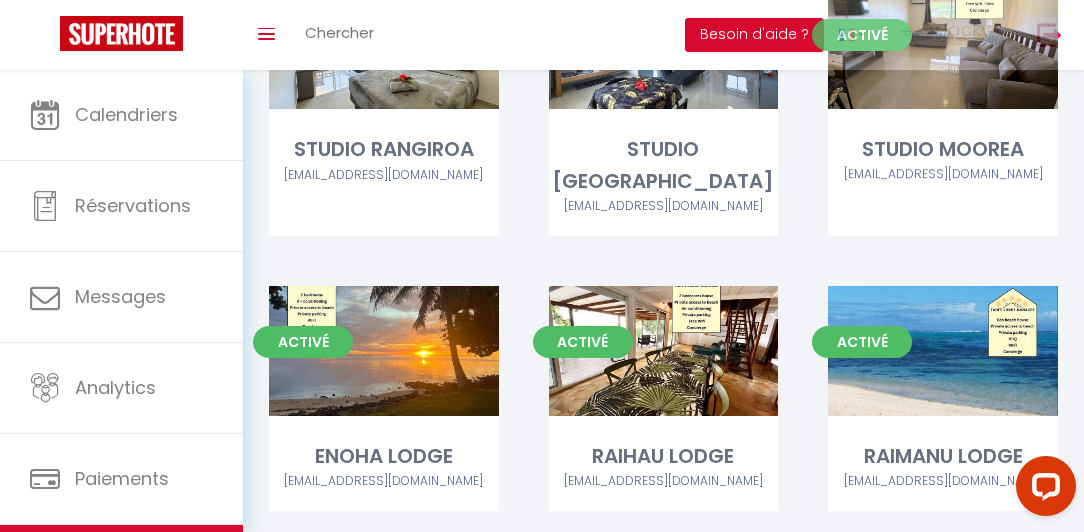 click on "STUDIO MOOREA" at bounding box center [943, 149] 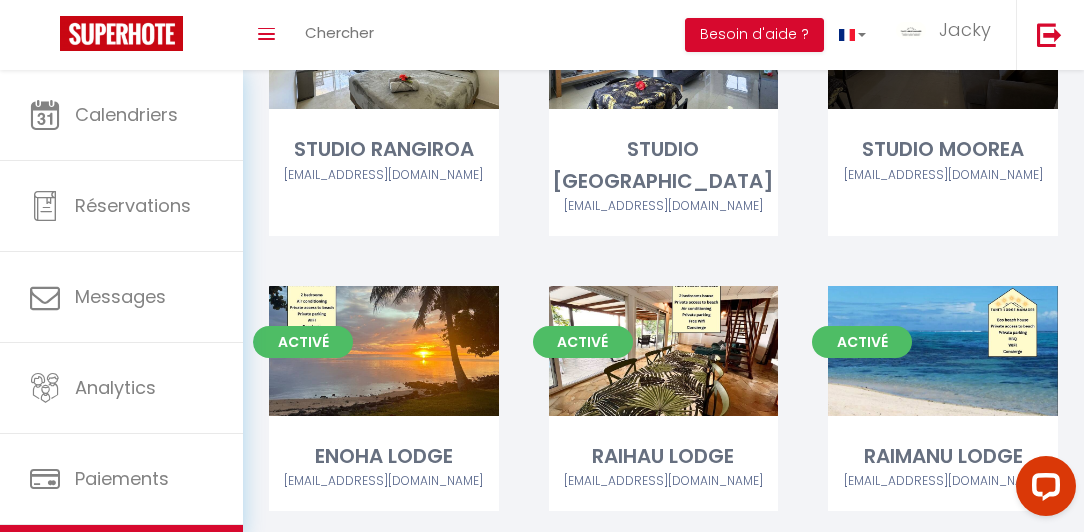 click on "Activé
Editer
STUDIO MOOREA   [EMAIL_ADDRESS][DOMAIN_NAME]" at bounding box center [943, 107] 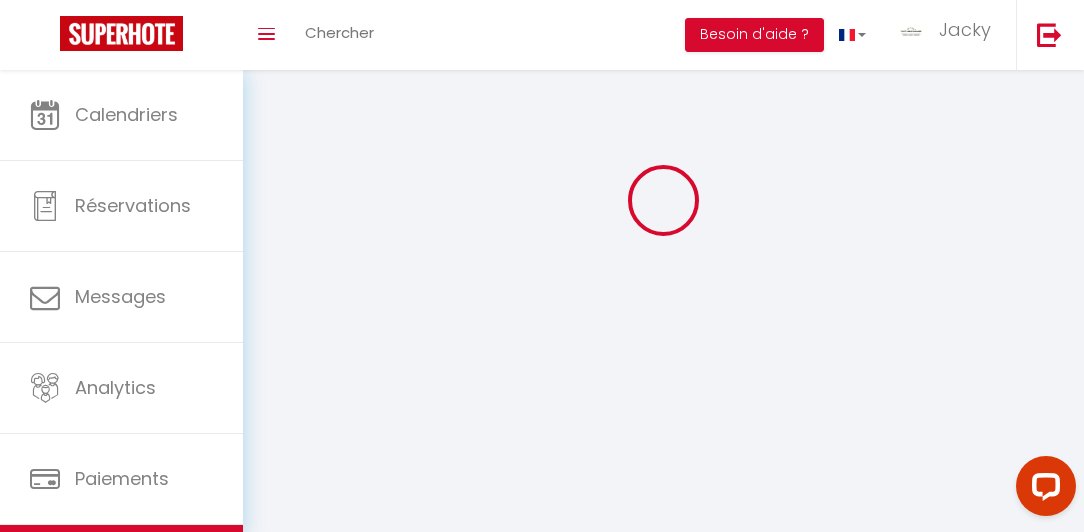 scroll, scrollTop: 0, scrollLeft: 0, axis: both 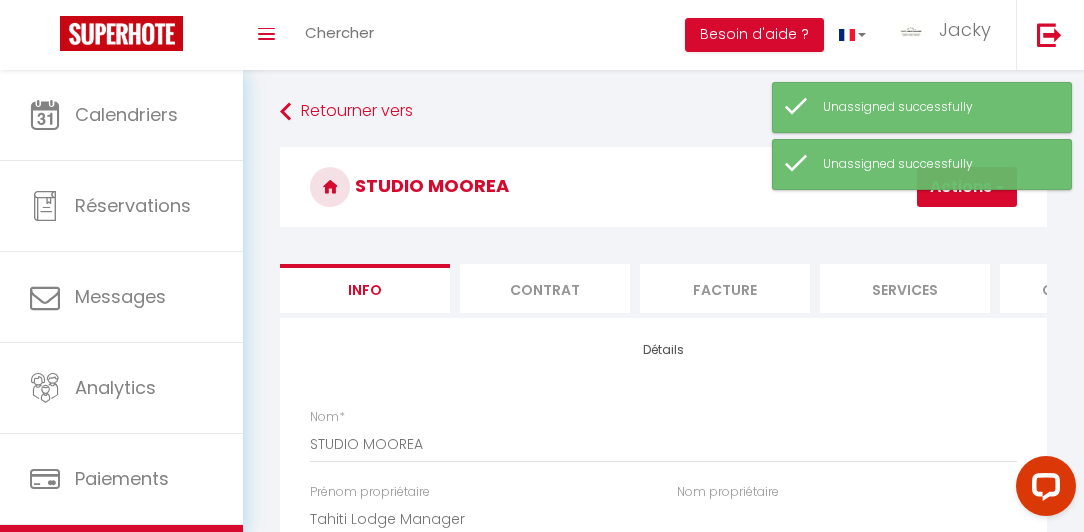 click on "STUDIO MOOREA" at bounding box center [663, 187] 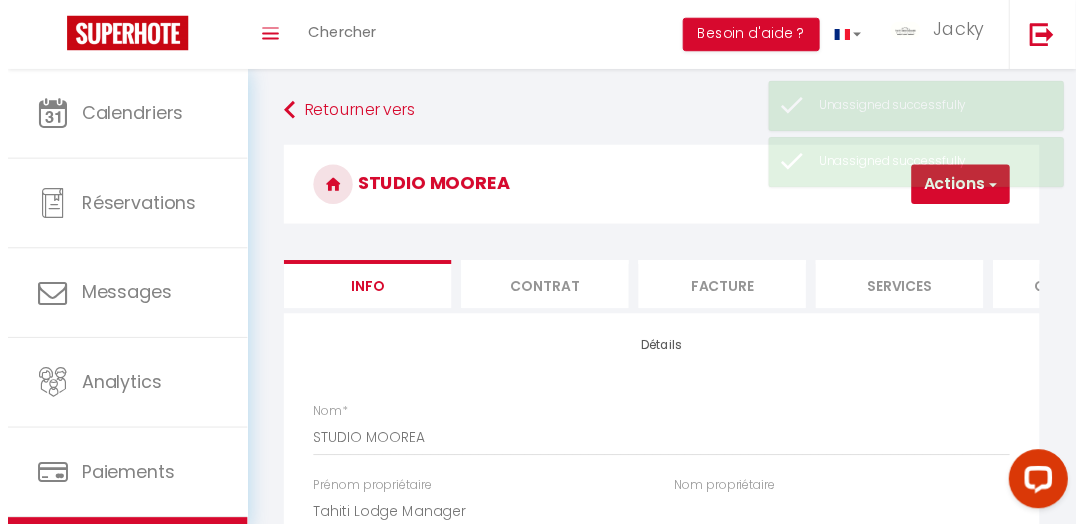 scroll, scrollTop: 0, scrollLeft: 670, axis: horizontal 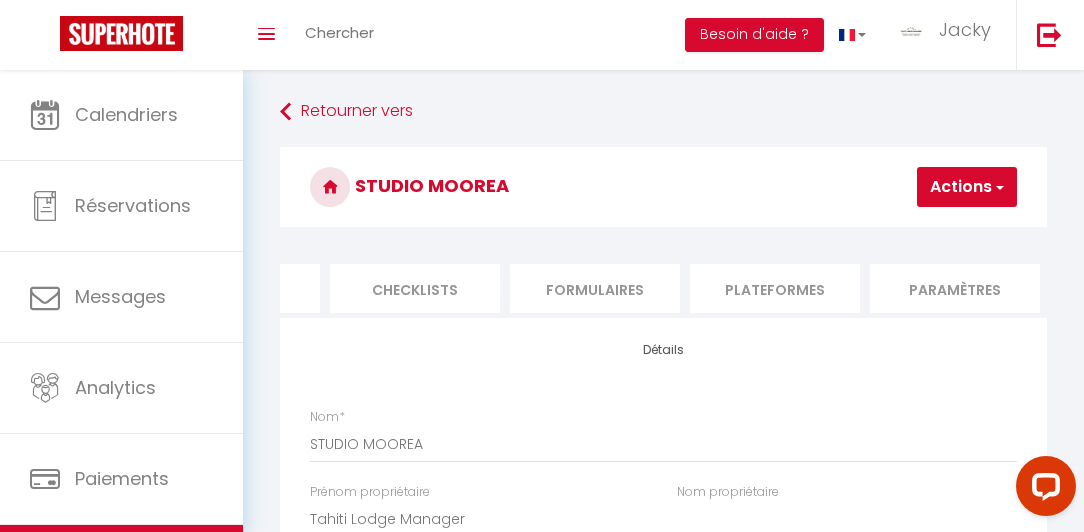 click on "Plateformes" at bounding box center (775, 288) 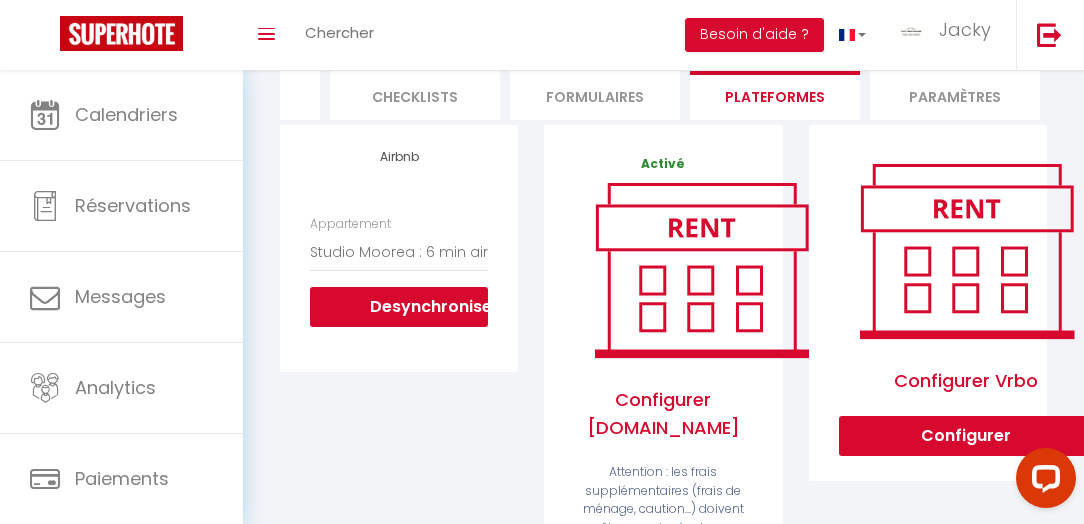 scroll, scrollTop: 228, scrollLeft: 0, axis: vertical 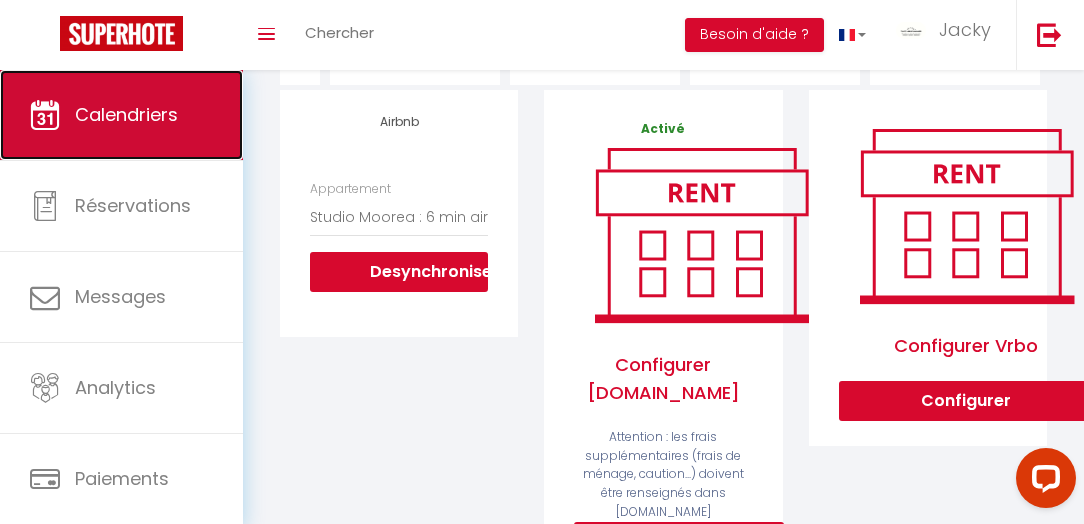 click on "Calendriers" at bounding box center (126, 114) 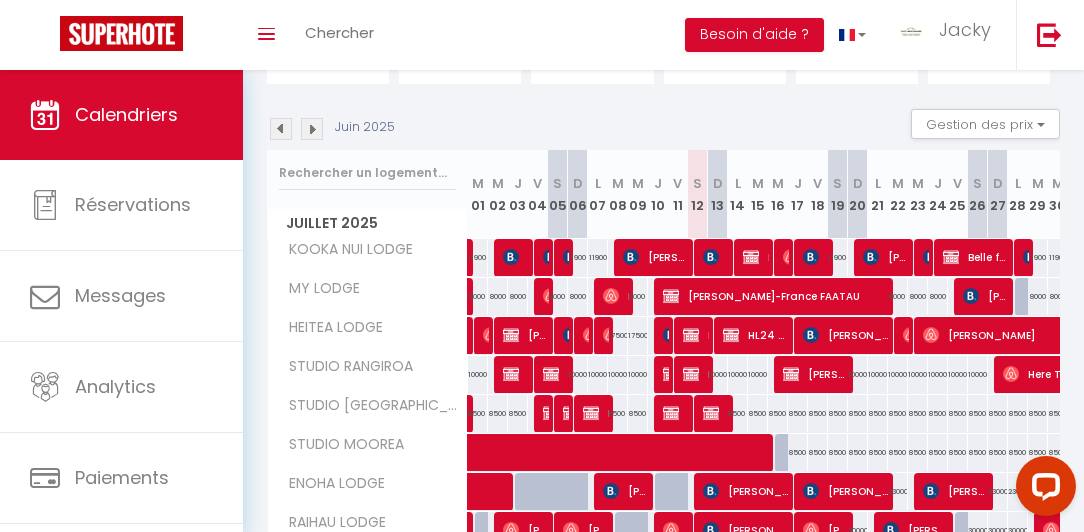 scroll, scrollTop: 171, scrollLeft: 0, axis: vertical 